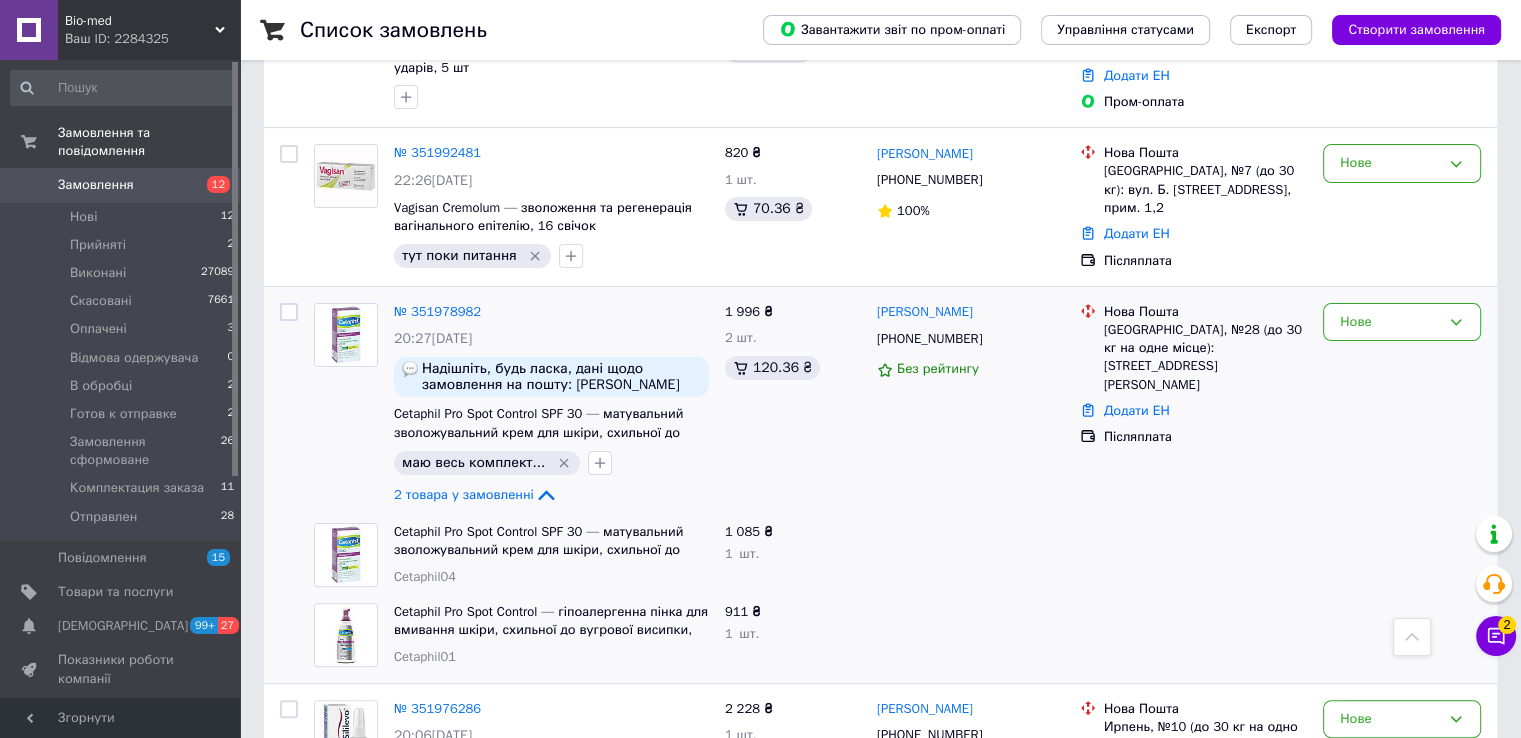 scroll, scrollTop: 400, scrollLeft: 0, axis: vertical 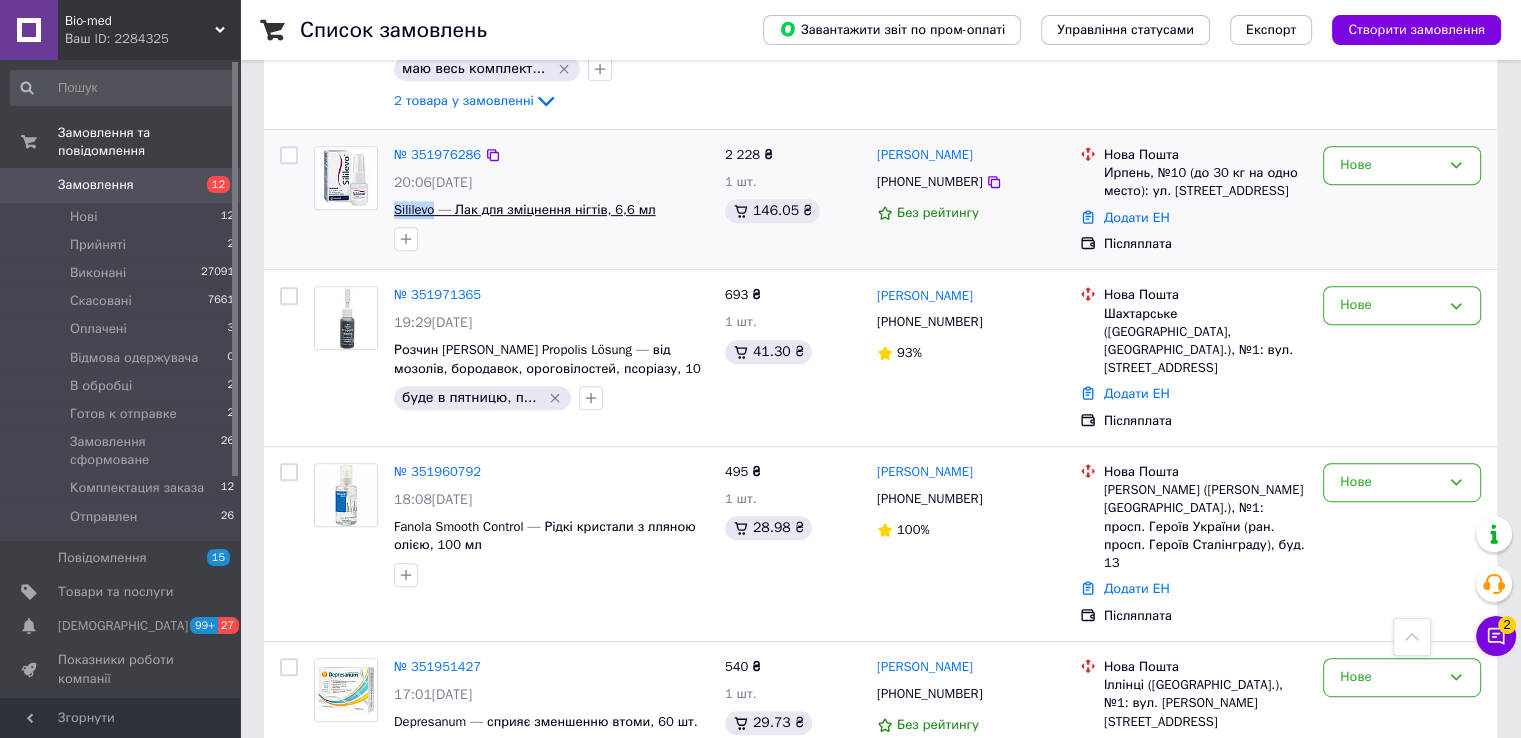 drag, startPoint x: 389, startPoint y: 207, endPoint x: 431, endPoint y: 204, distance: 42.107006 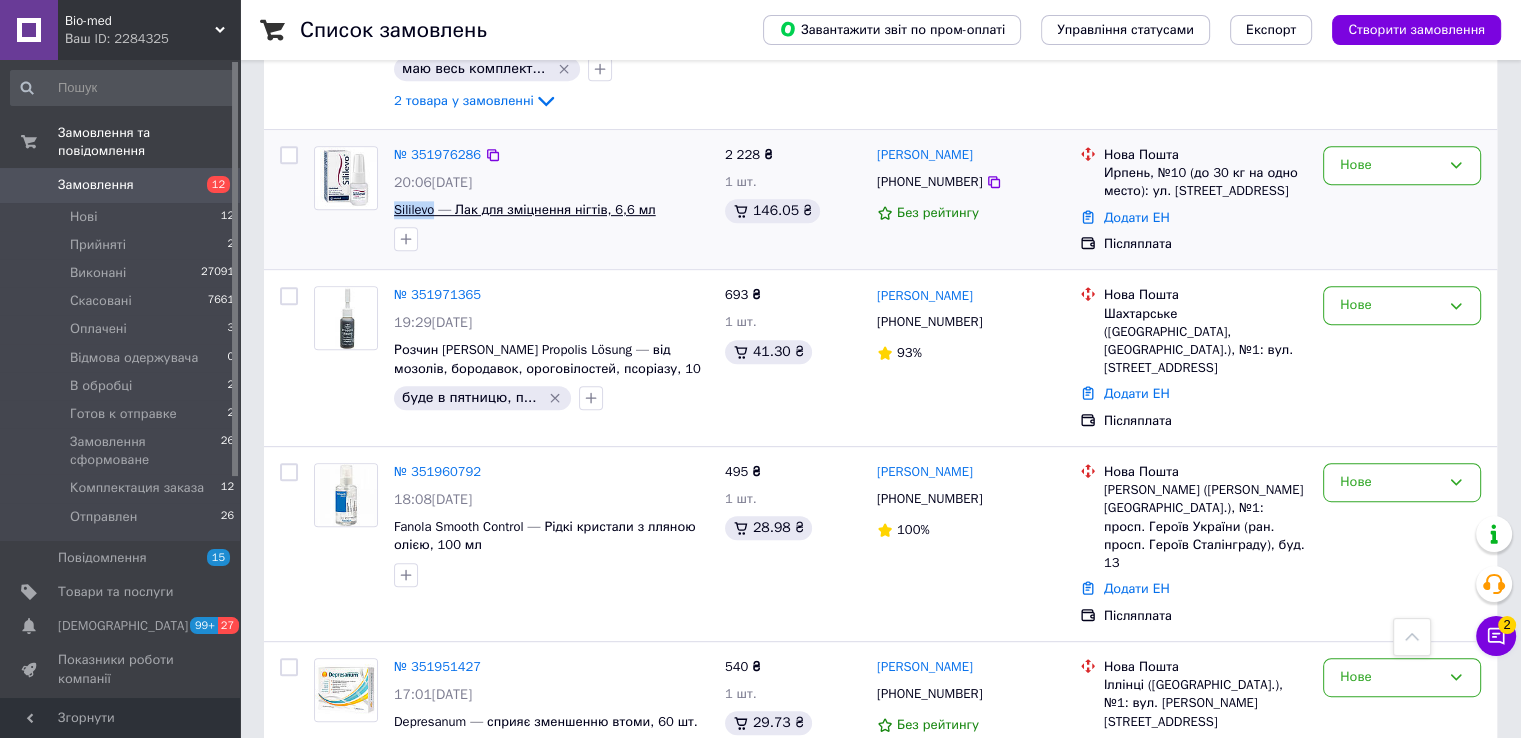 copy on "Sililevo" 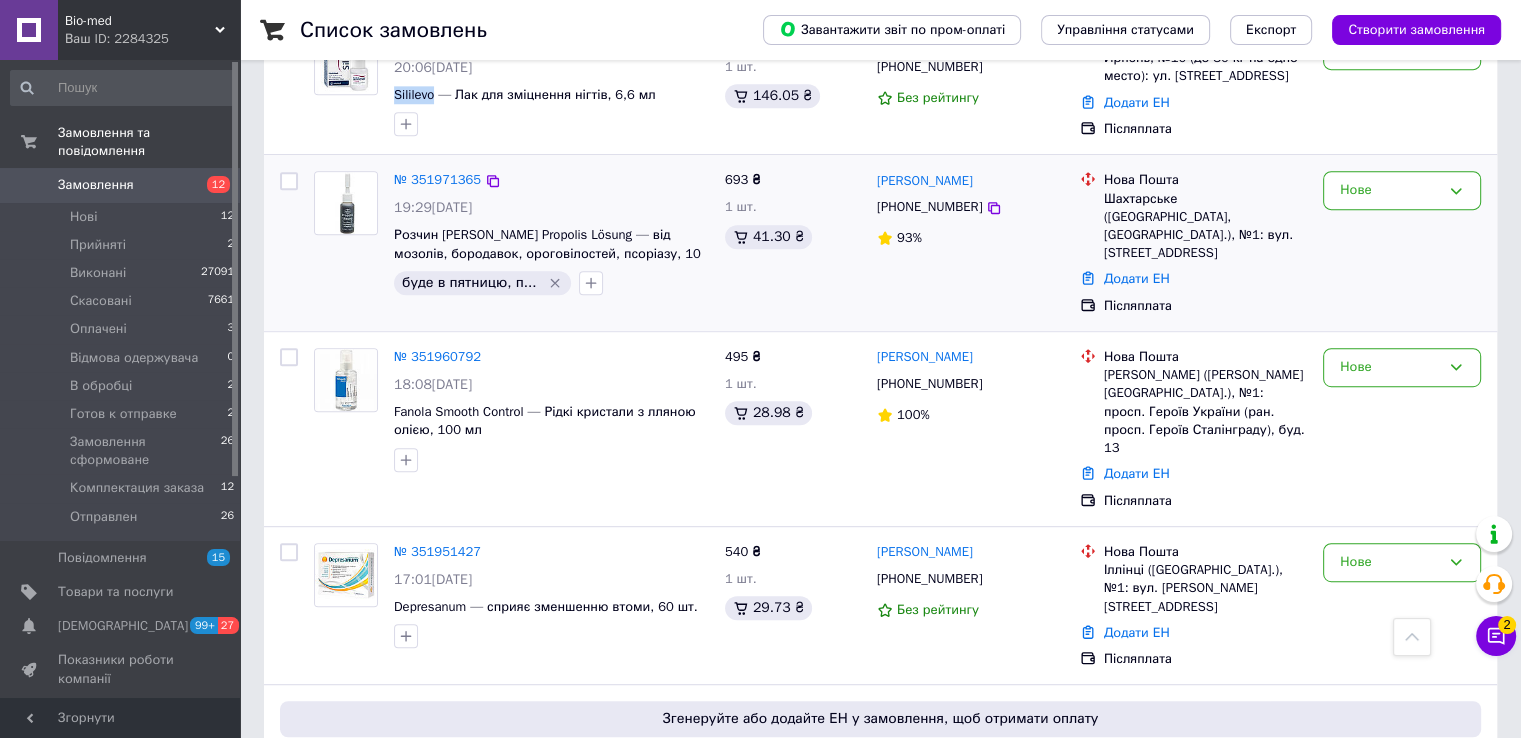 scroll, scrollTop: 1200, scrollLeft: 0, axis: vertical 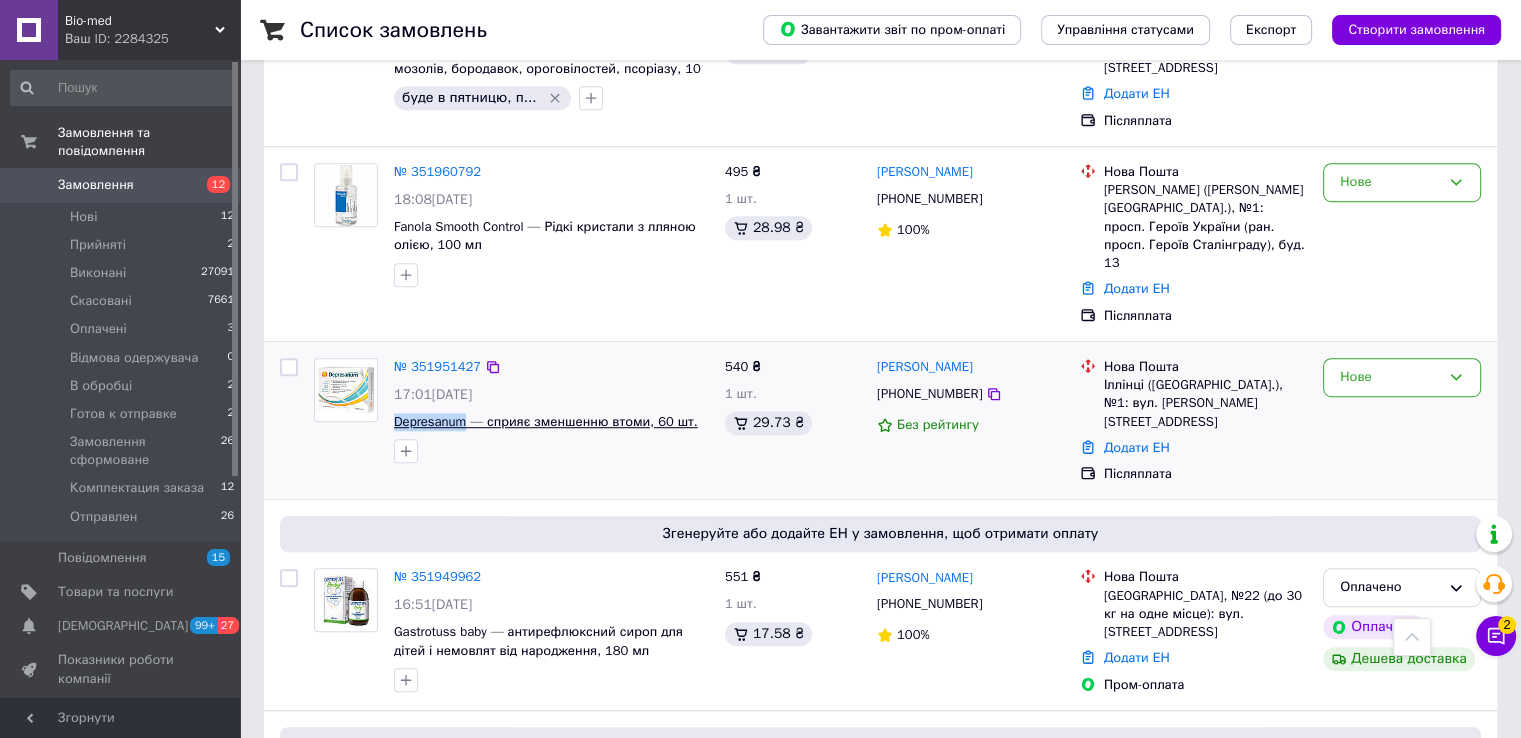drag, startPoint x: 388, startPoint y: 384, endPoint x: 467, endPoint y: 381, distance: 79.05694 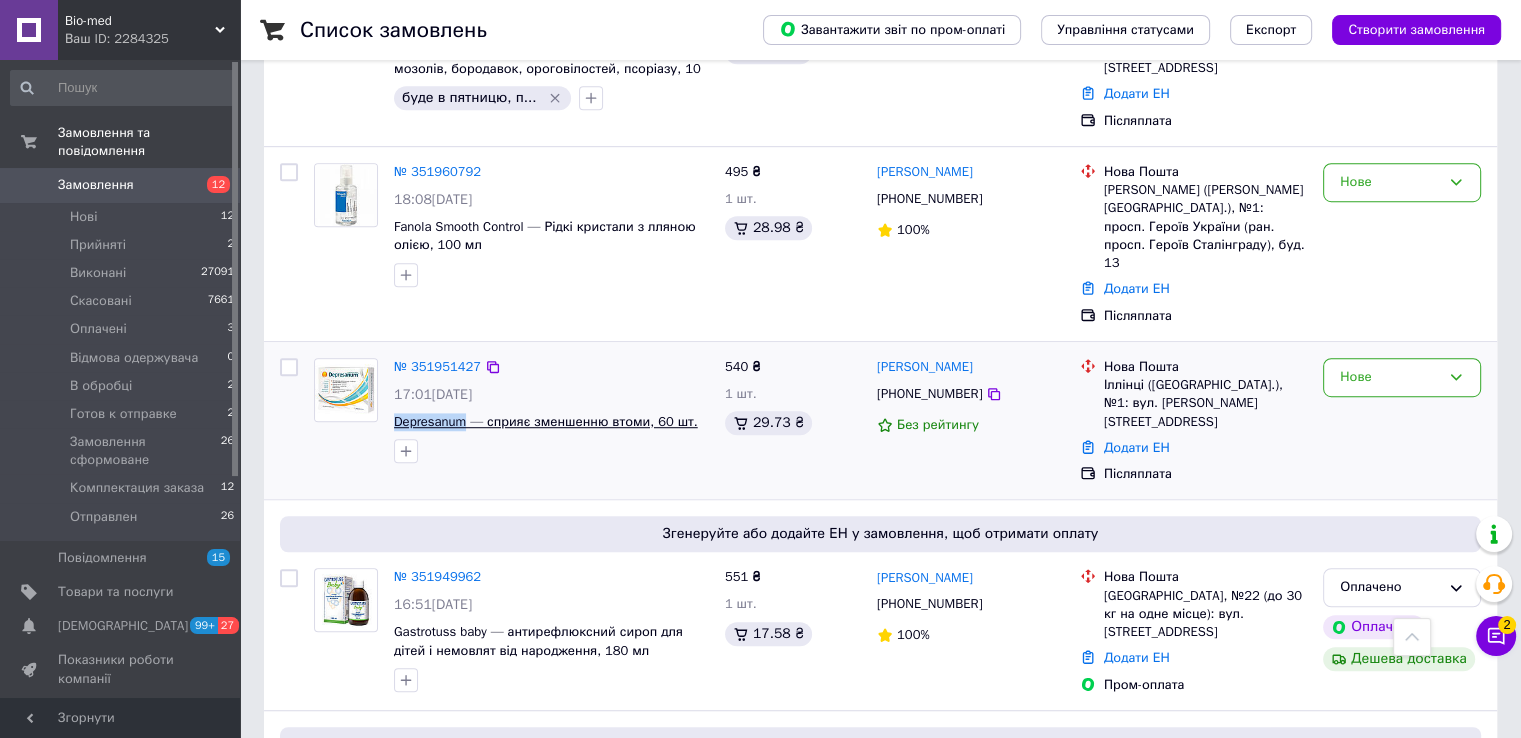 click on "№ 351951427 17:01, 09.07.2025 Depresanum — сприяє зменшенню втоми, 60 шт." at bounding box center (551, 410) 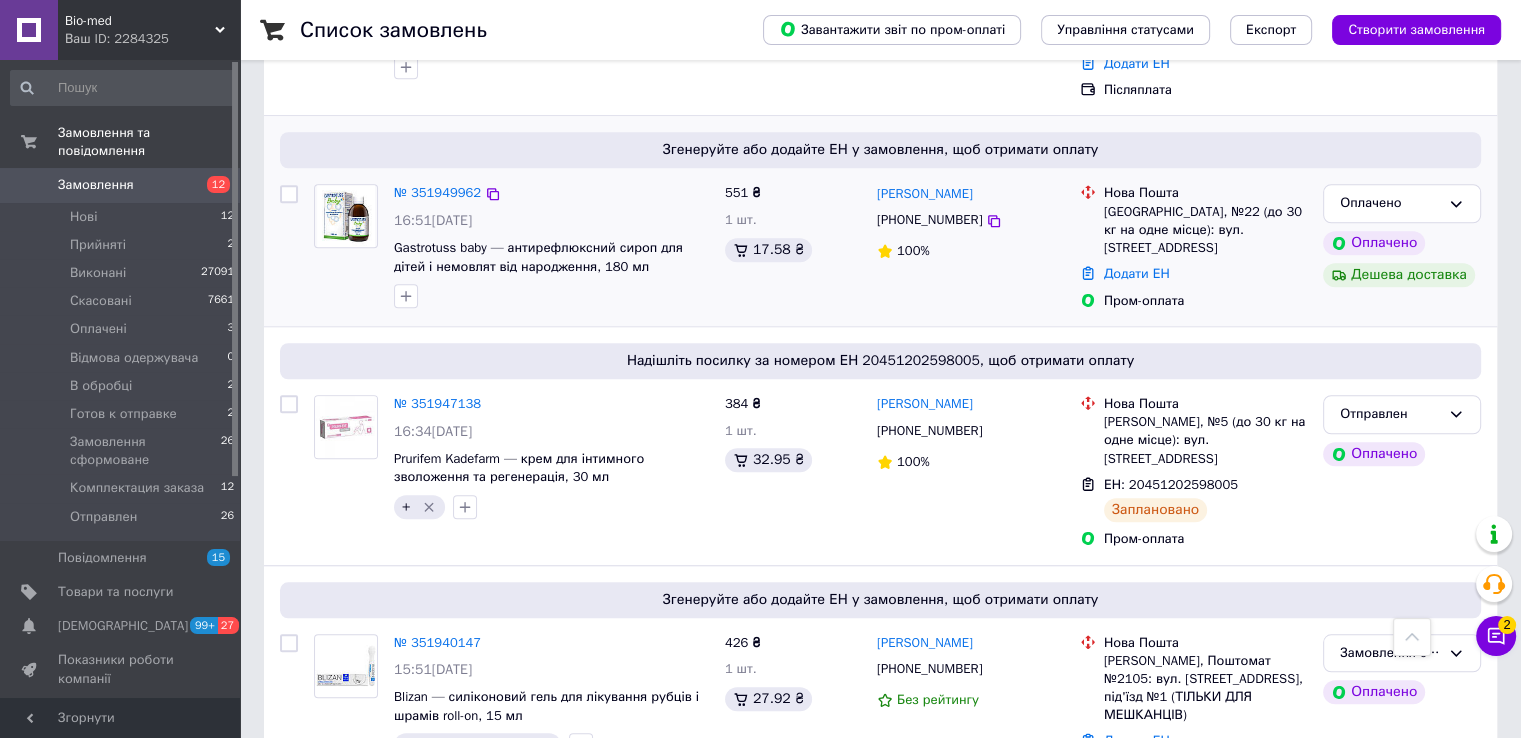 scroll, scrollTop: 1600, scrollLeft: 0, axis: vertical 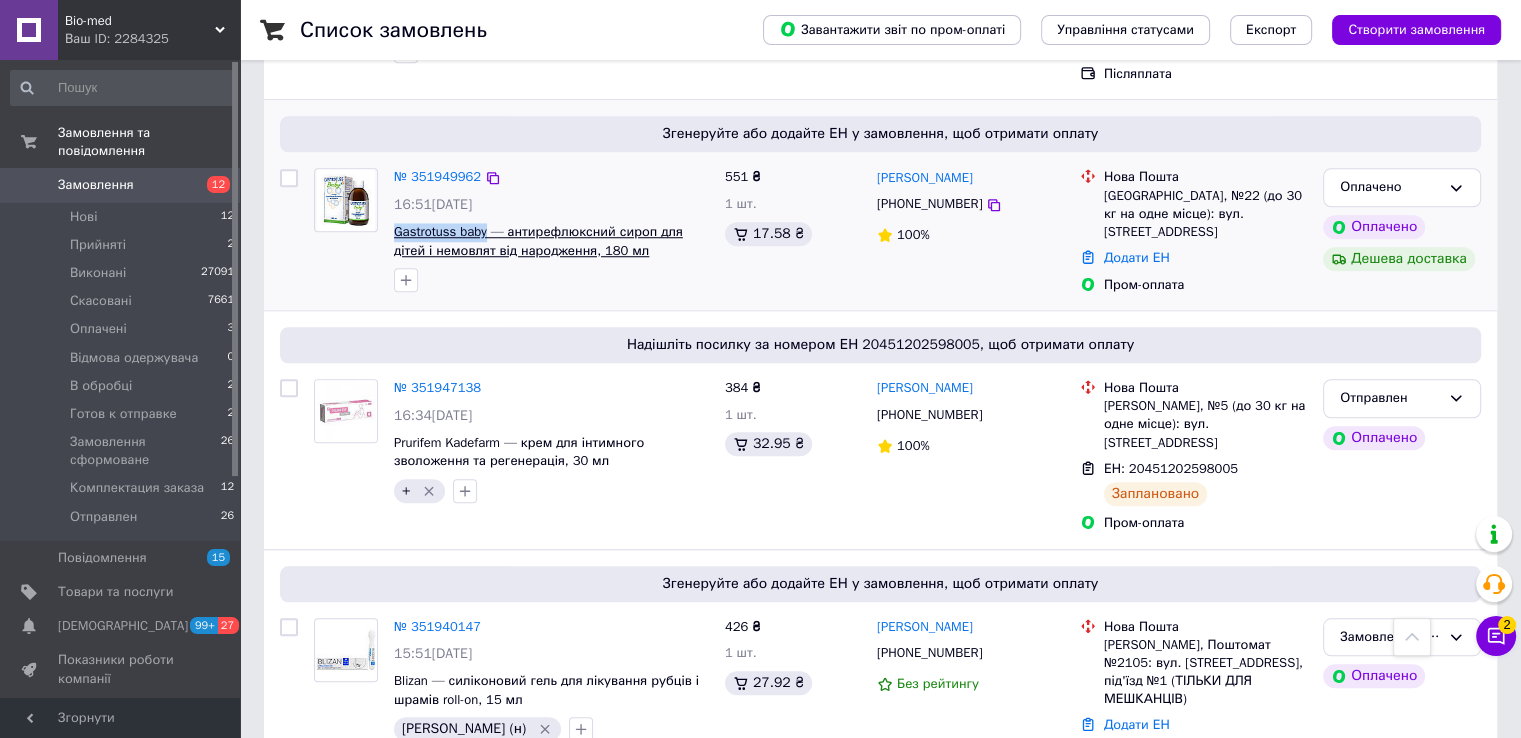 drag, startPoint x: 392, startPoint y: 172, endPoint x: 487, endPoint y: 175, distance: 95.047356 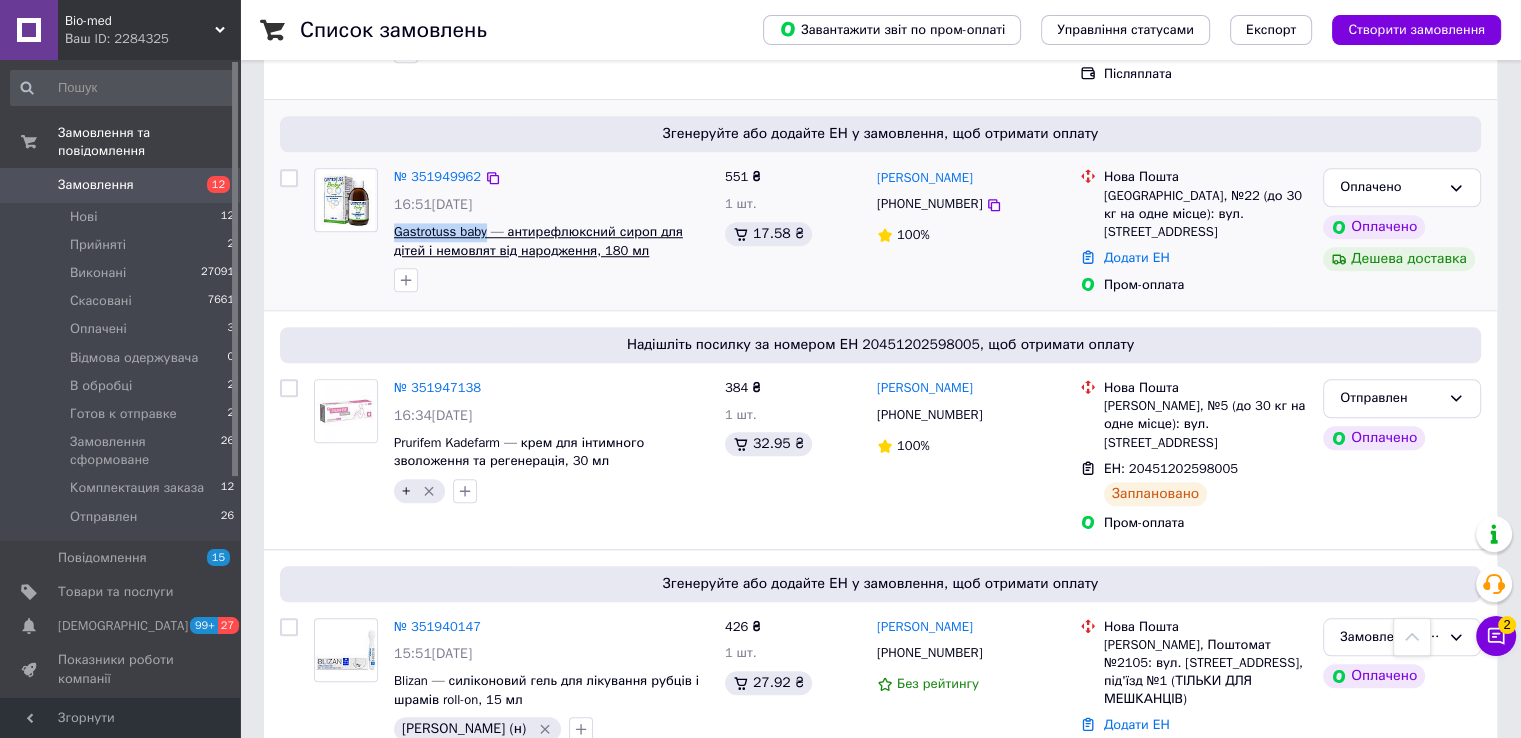 click on "№ 351949962 16:51, 09.07.2025 Gastrotuss baby — антирефлюксний сироп для дітей і немовлят від народження, 180 мл" at bounding box center (551, 230) 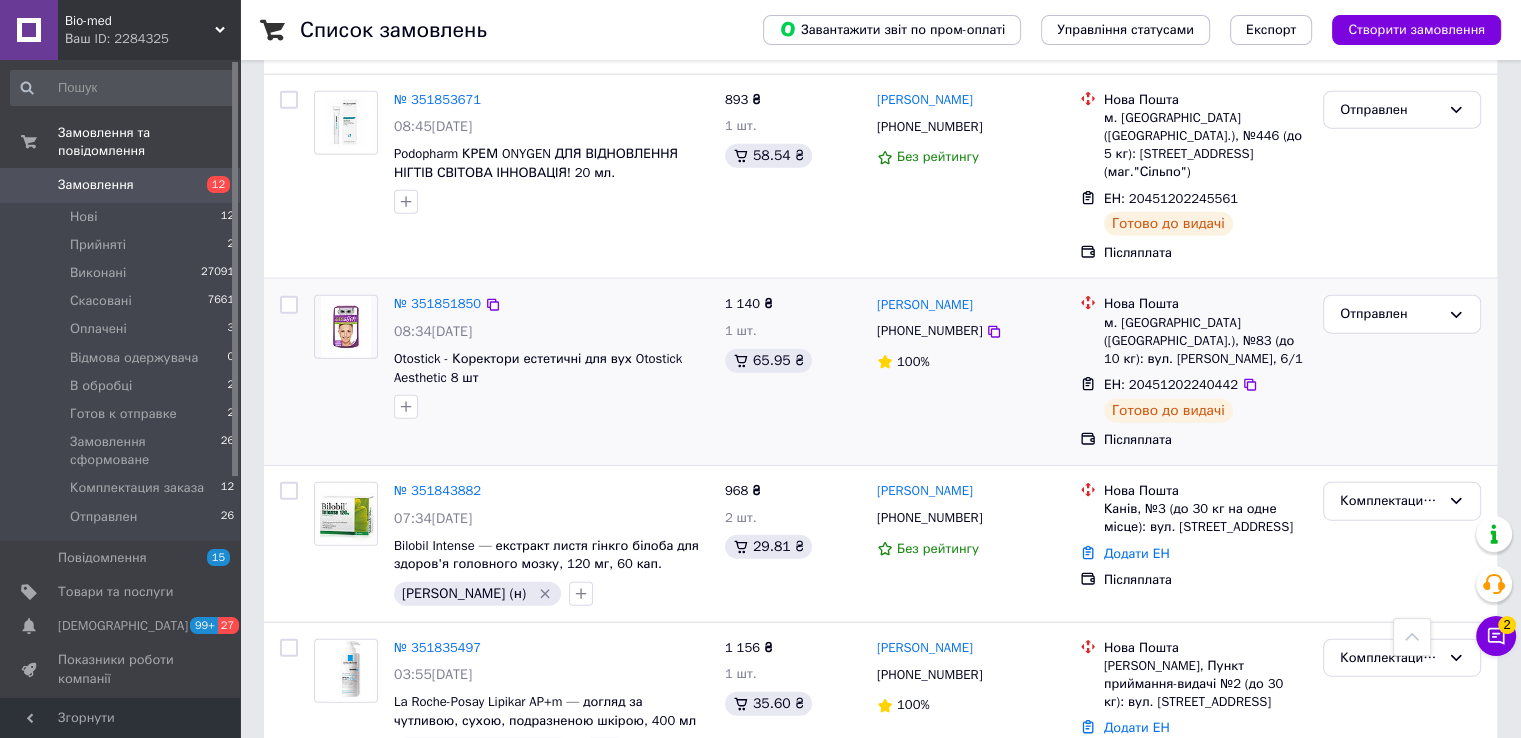 scroll, scrollTop: 4900, scrollLeft: 0, axis: vertical 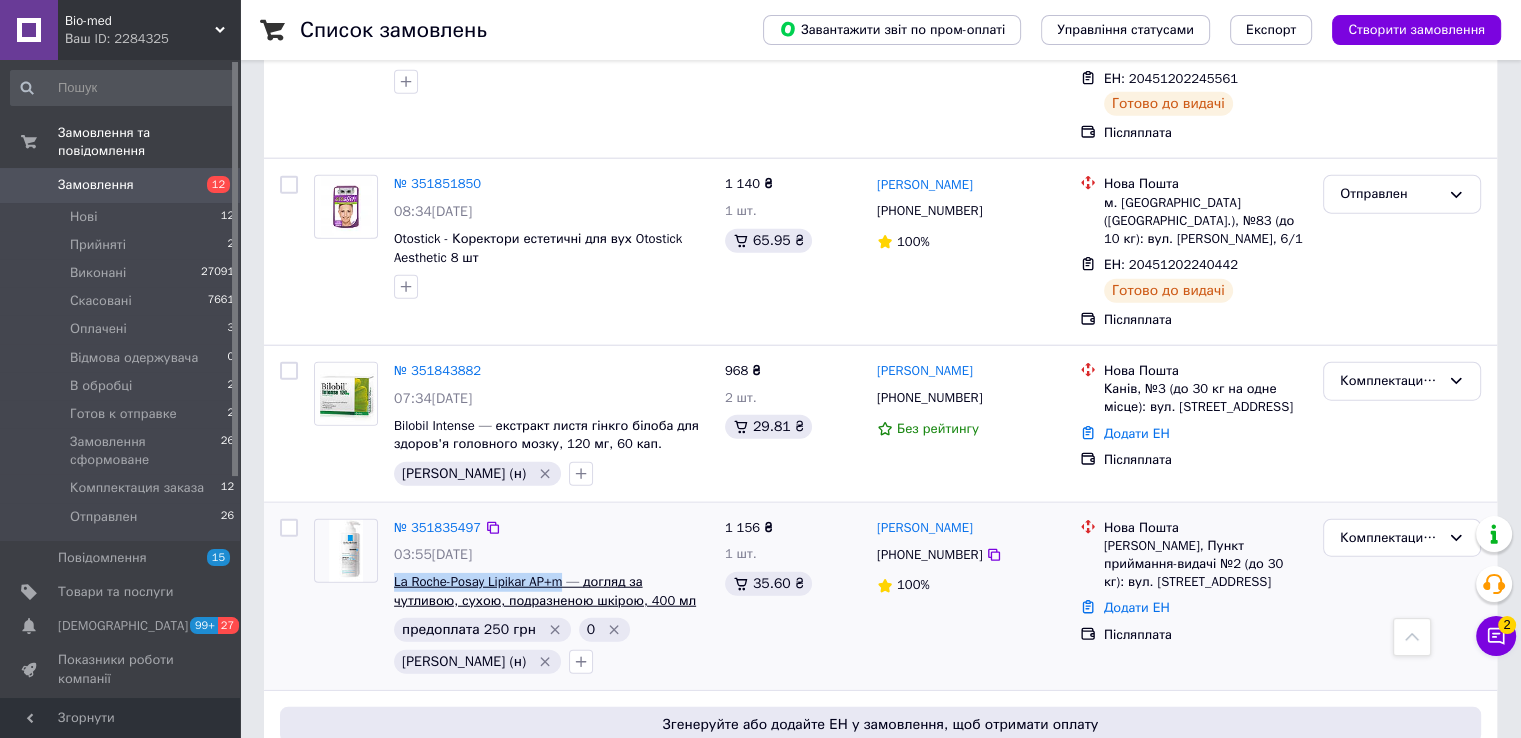 drag, startPoint x: 391, startPoint y: 406, endPoint x: 562, endPoint y: 403, distance: 171.0263 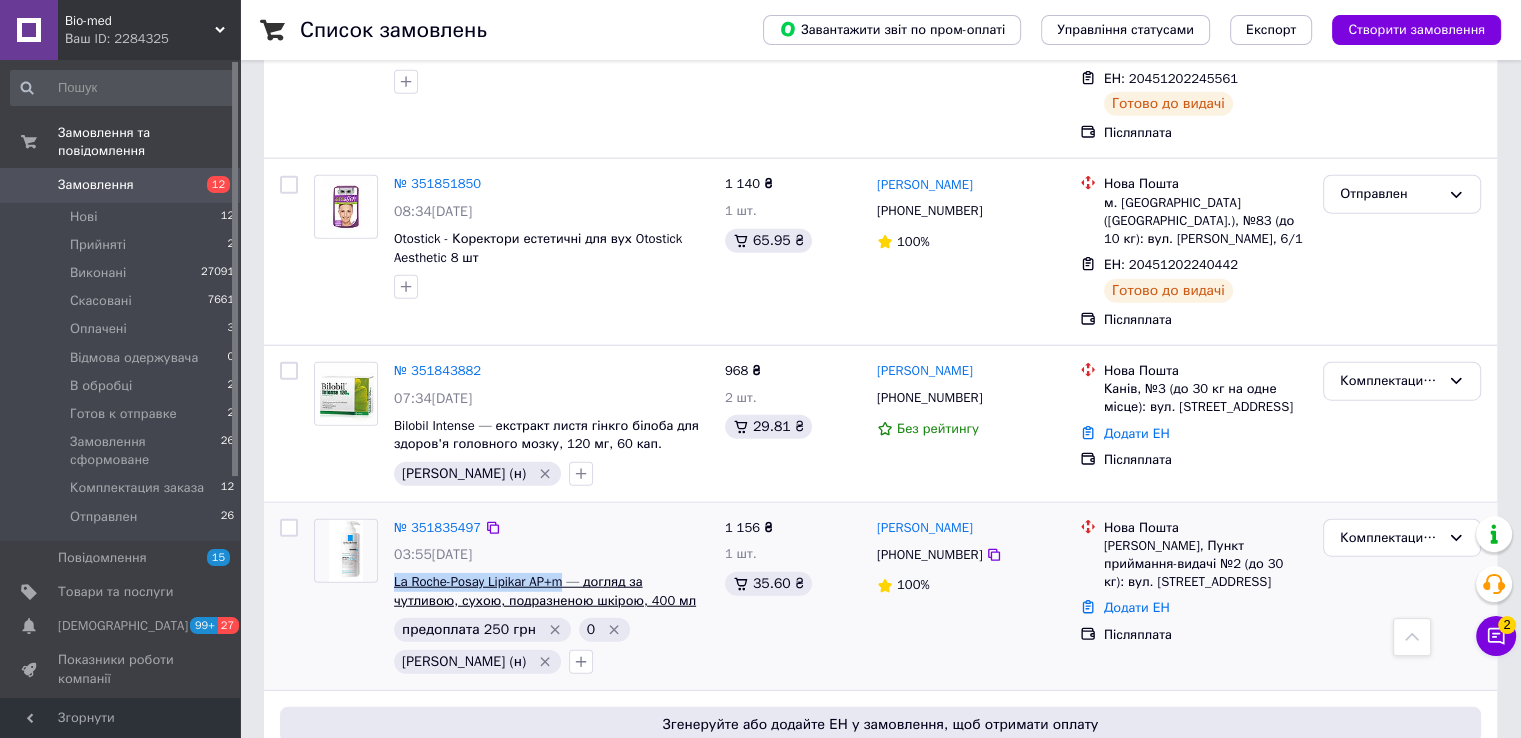 click on "№ 351835497 03:55, 09.07.2025 La Roche-Posay Lipikar AP+m — догляд за чутливою, сухою, подразненою шкірою, 400 мл предоплата 250 грн   0   вайбер (н)" at bounding box center (551, 597) 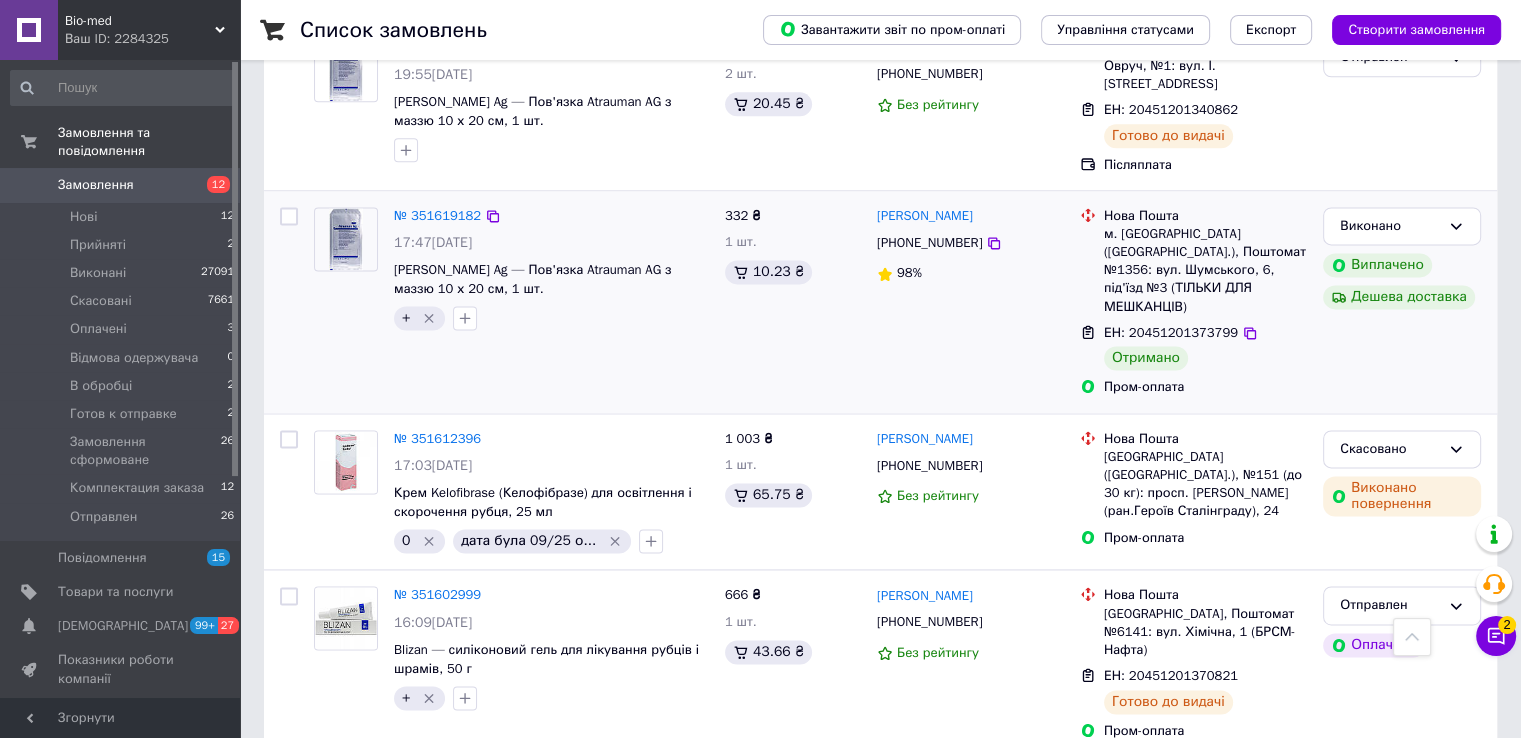 scroll, scrollTop: 10300, scrollLeft: 0, axis: vertical 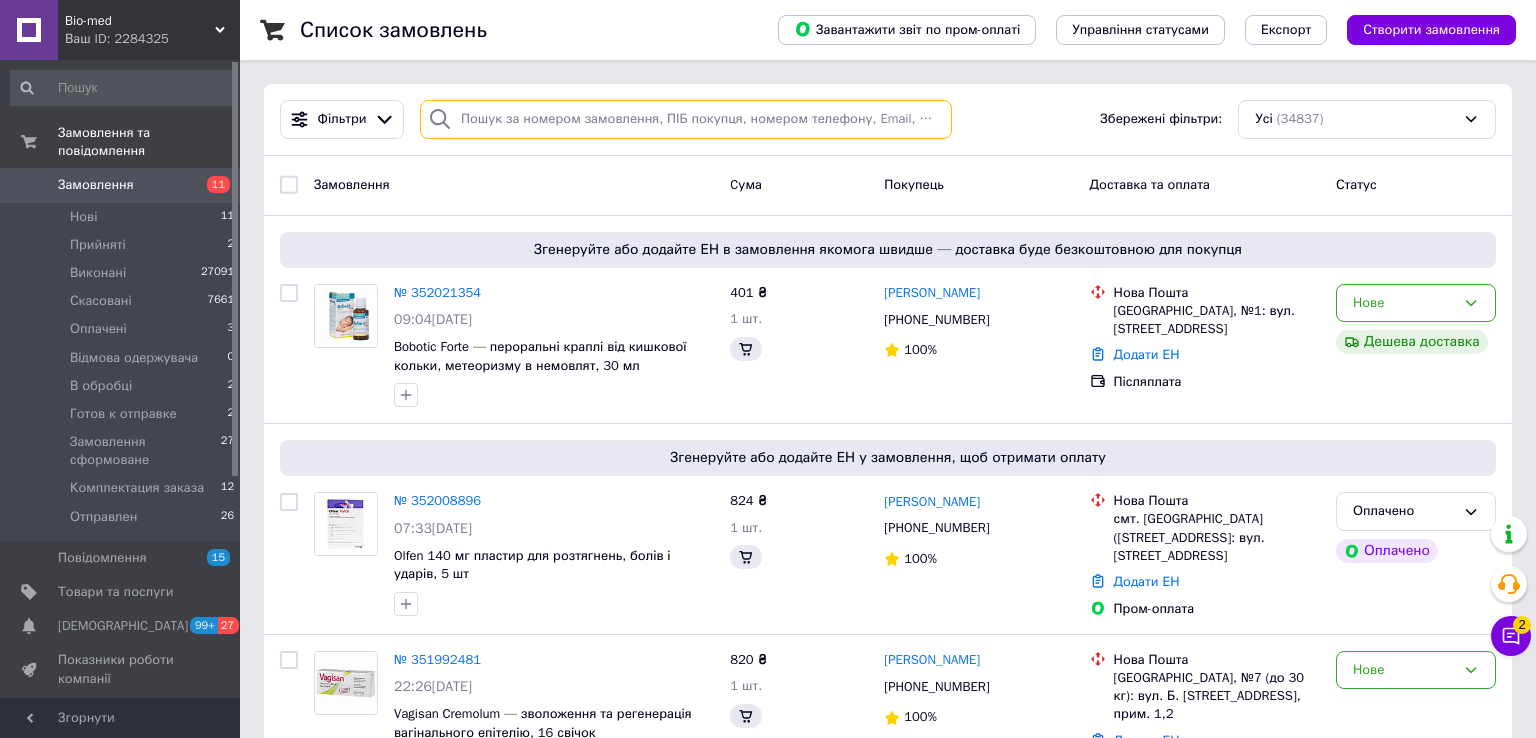 click at bounding box center (686, 119) 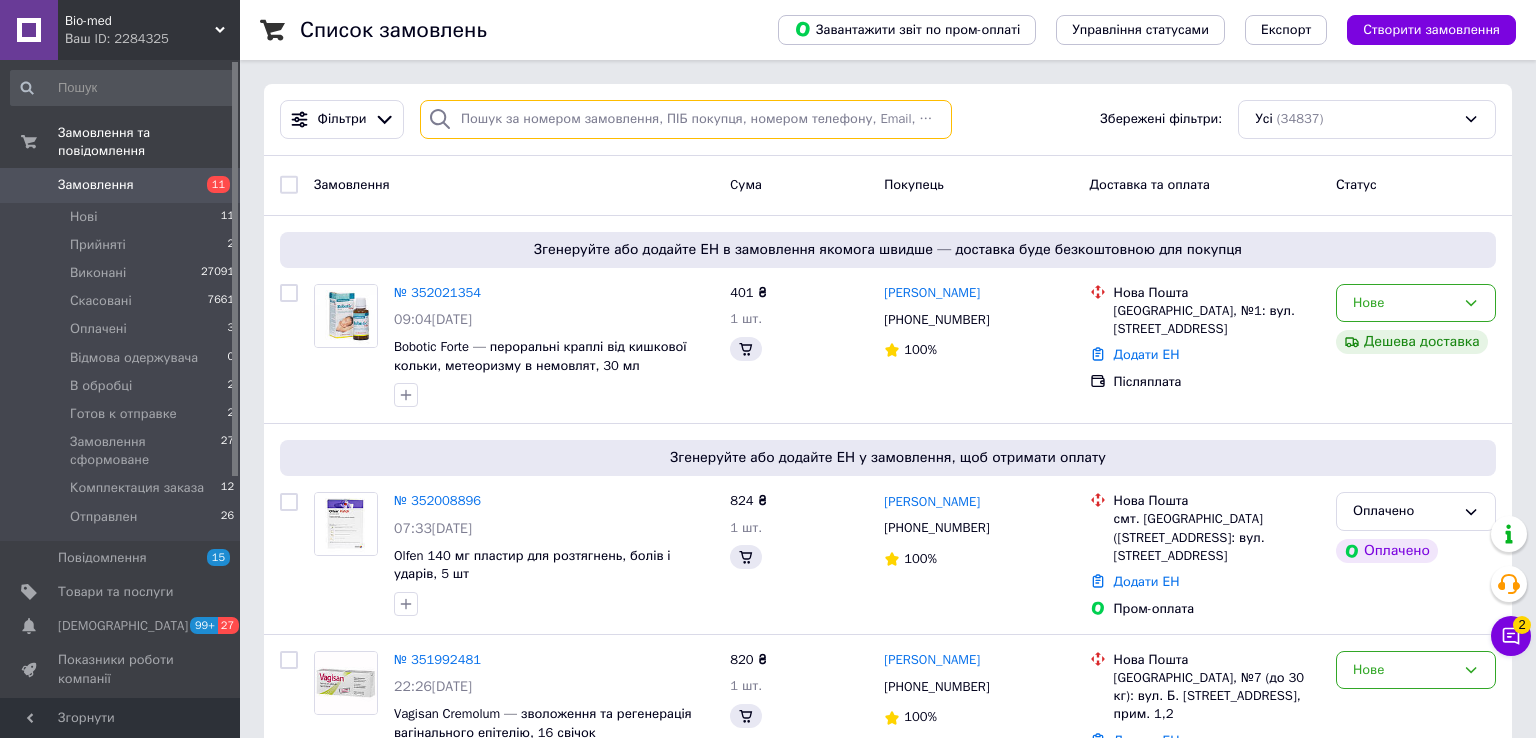 paste on "350925954" 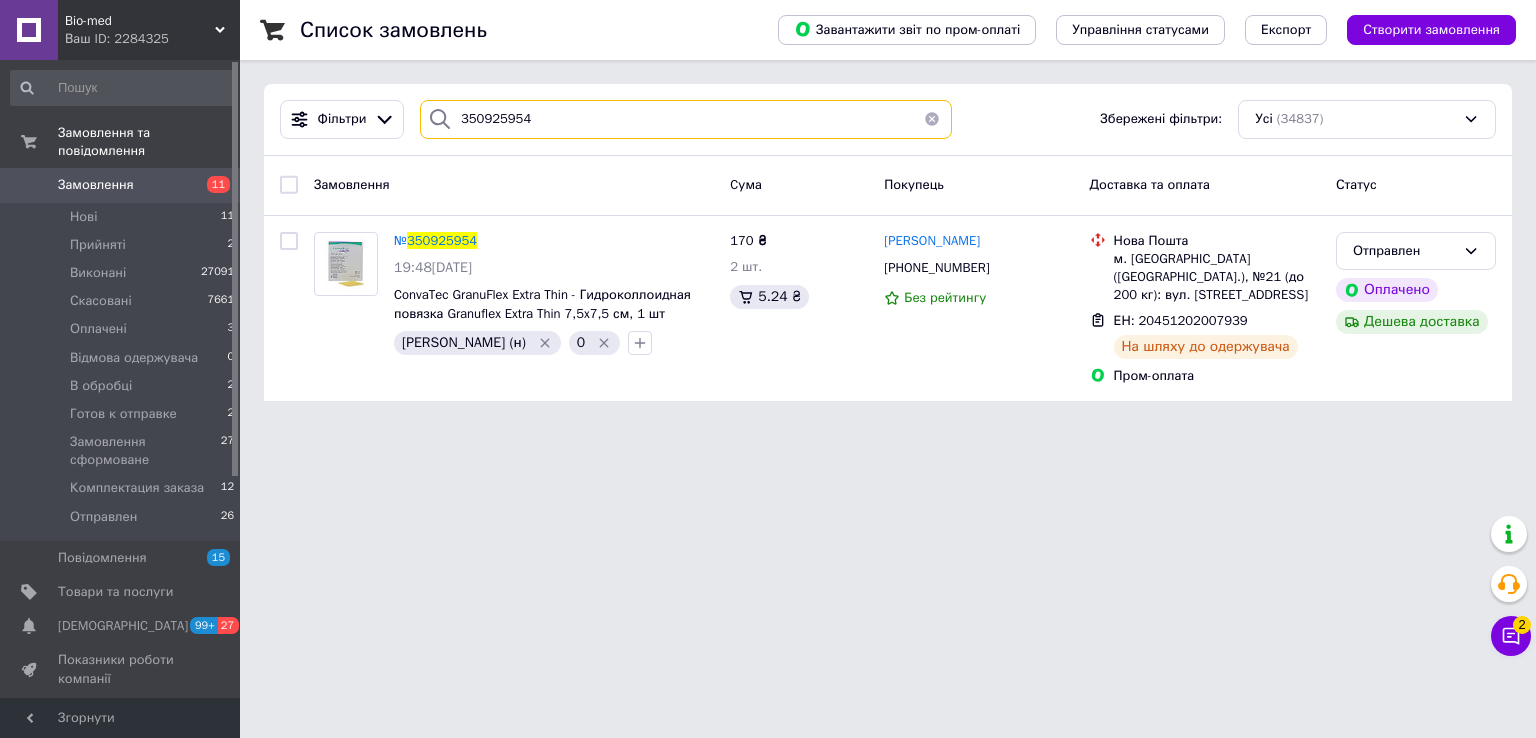 drag, startPoint x: 540, startPoint y: 113, endPoint x: 442, endPoint y: 113, distance: 98 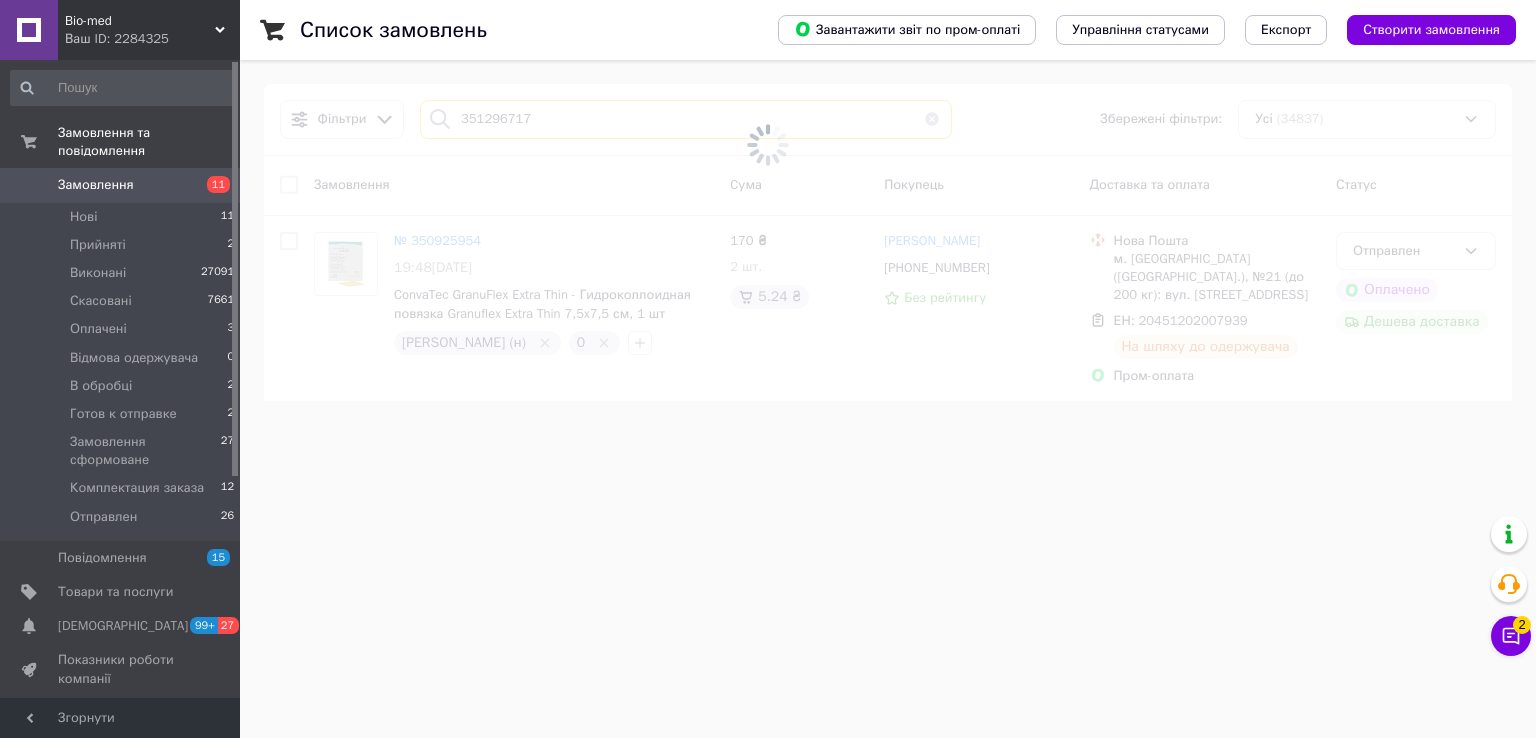 type on "351296717" 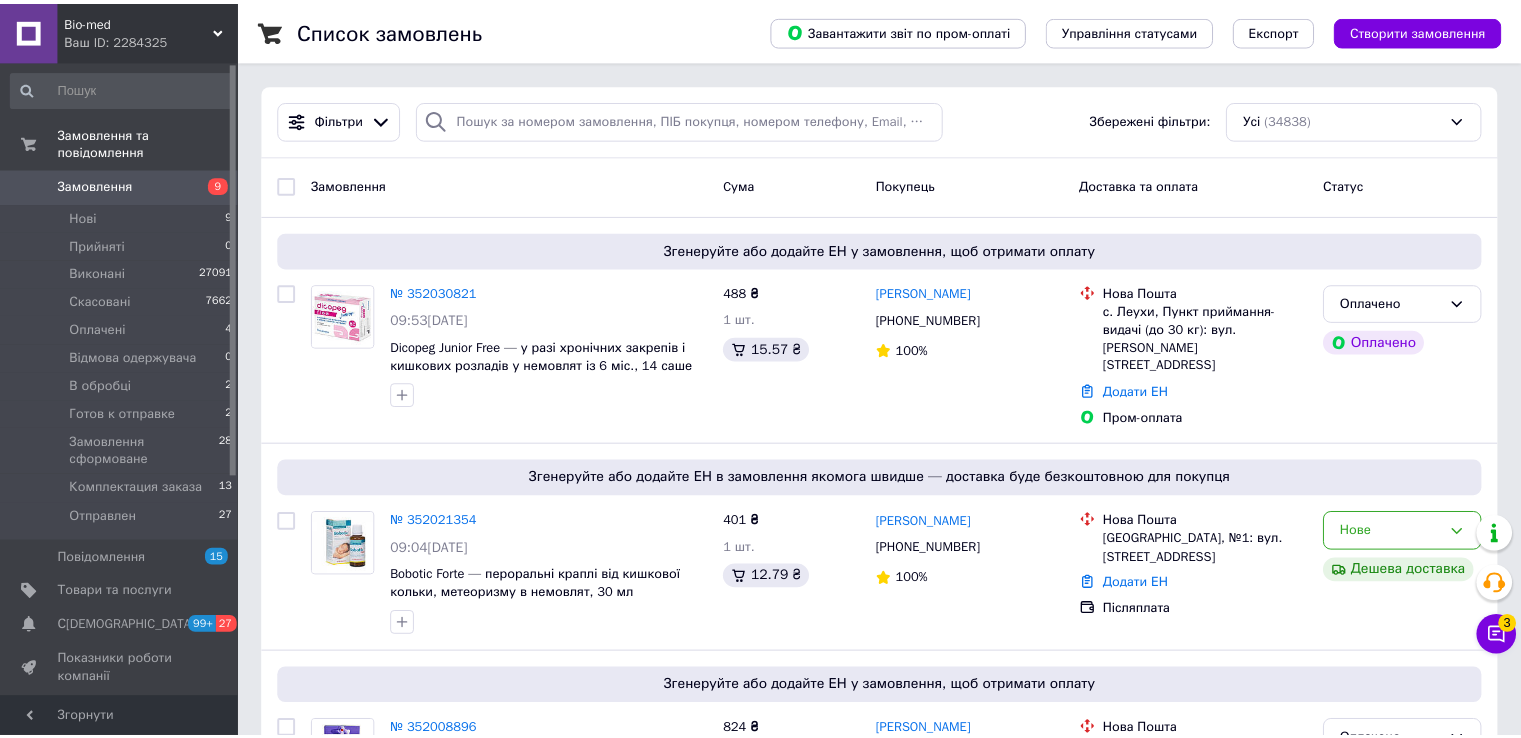 scroll, scrollTop: 0, scrollLeft: 0, axis: both 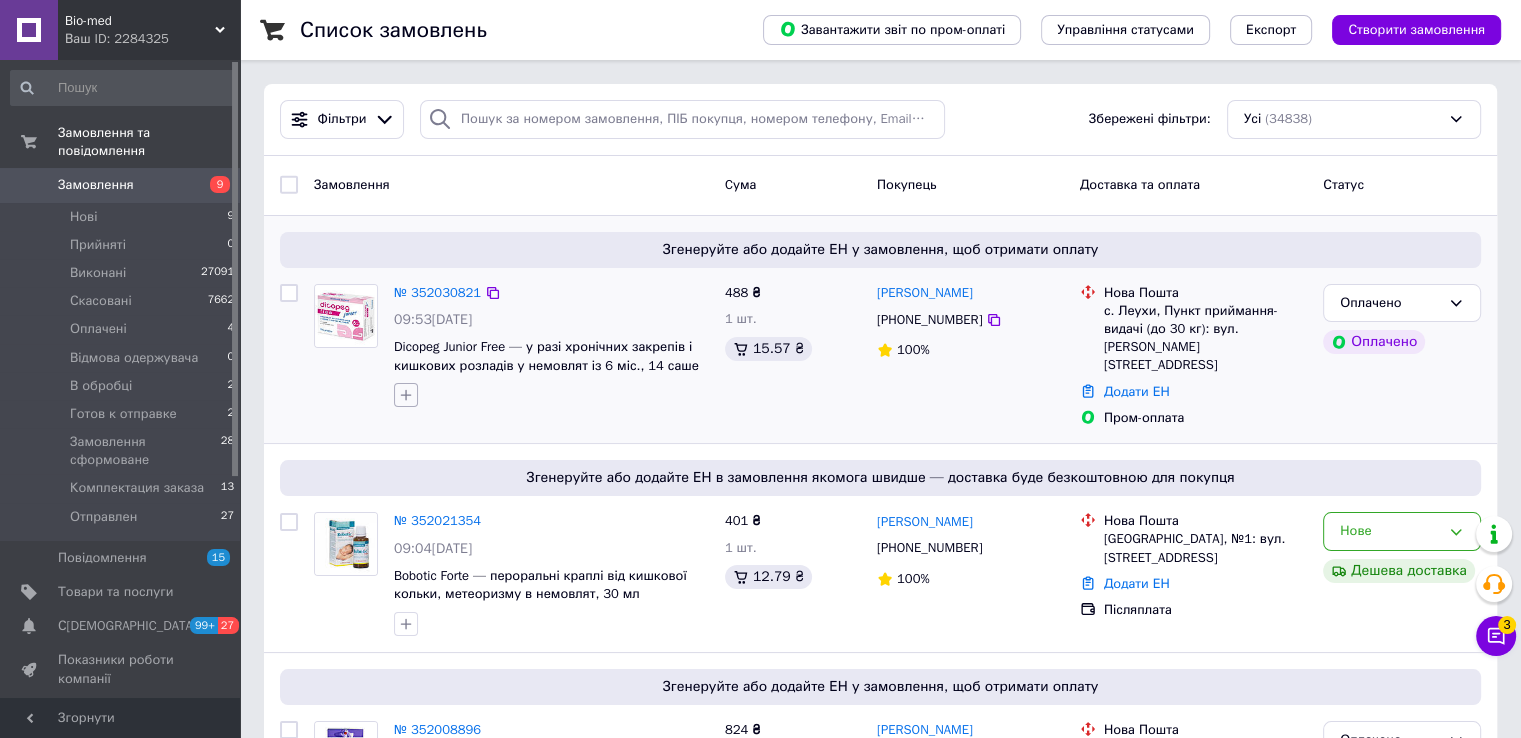click 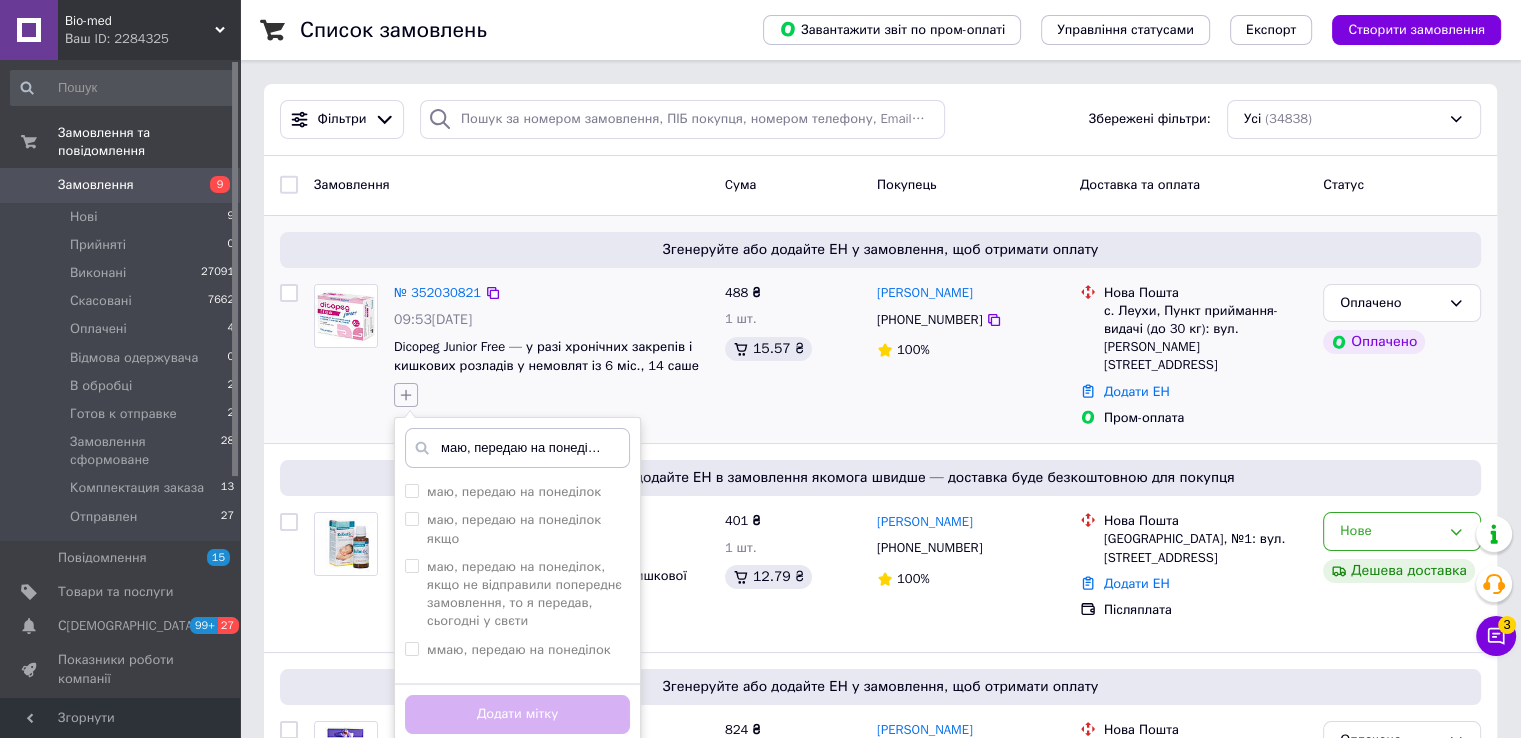 scroll, scrollTop: 0, scrollLeft: 3, axis: horizontal 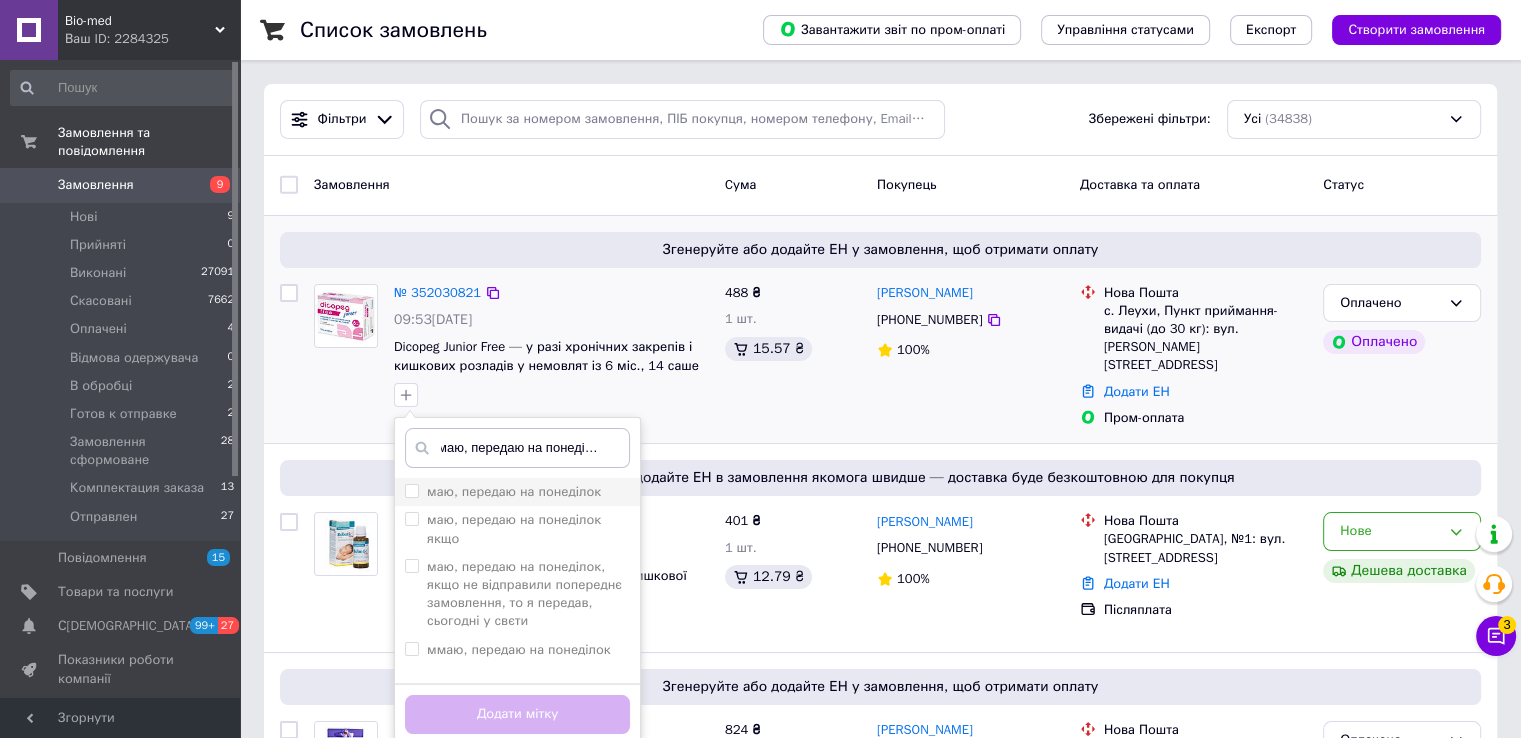type on "маю, передаю на понеділок" 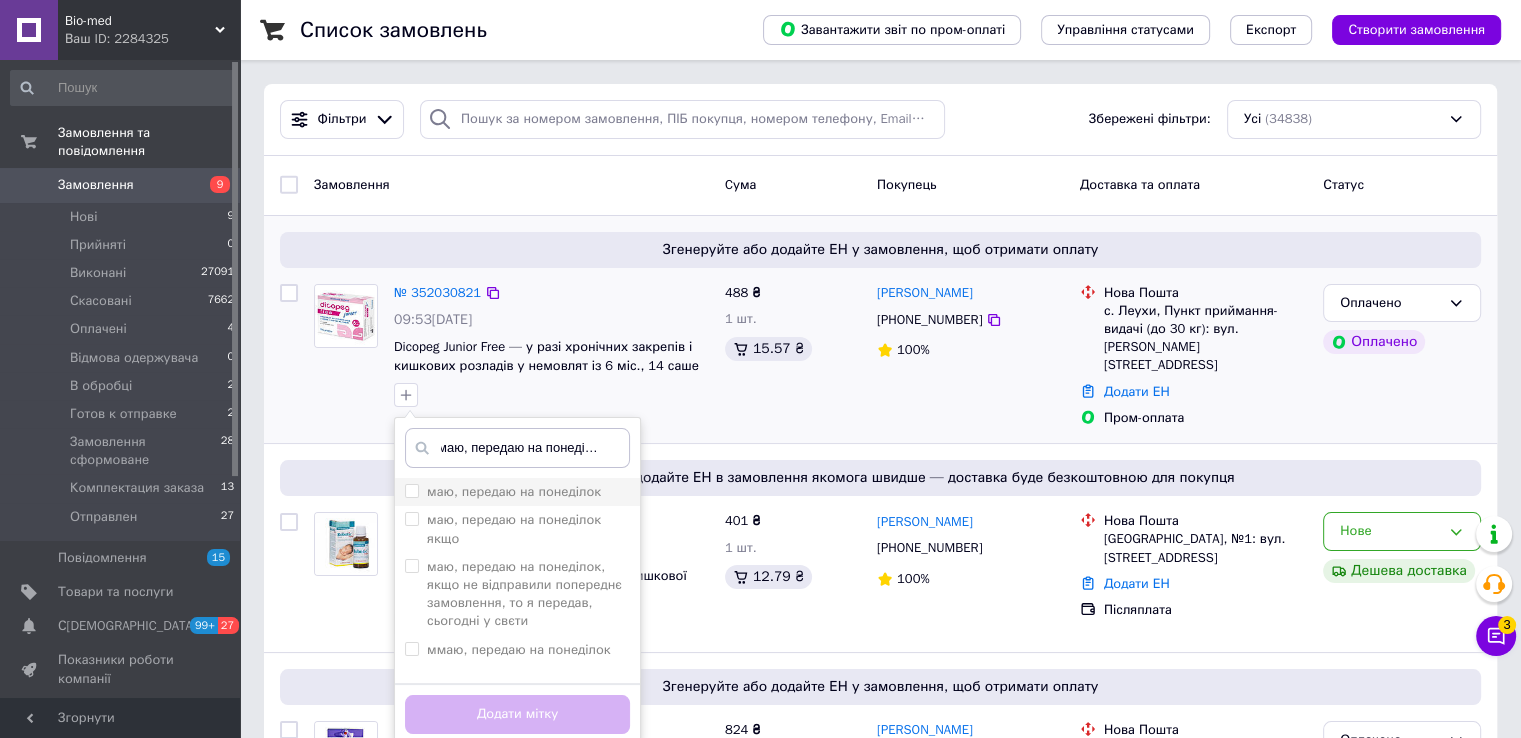 click on "маю, передаю на понеділок" at bounding box center [514, 491] 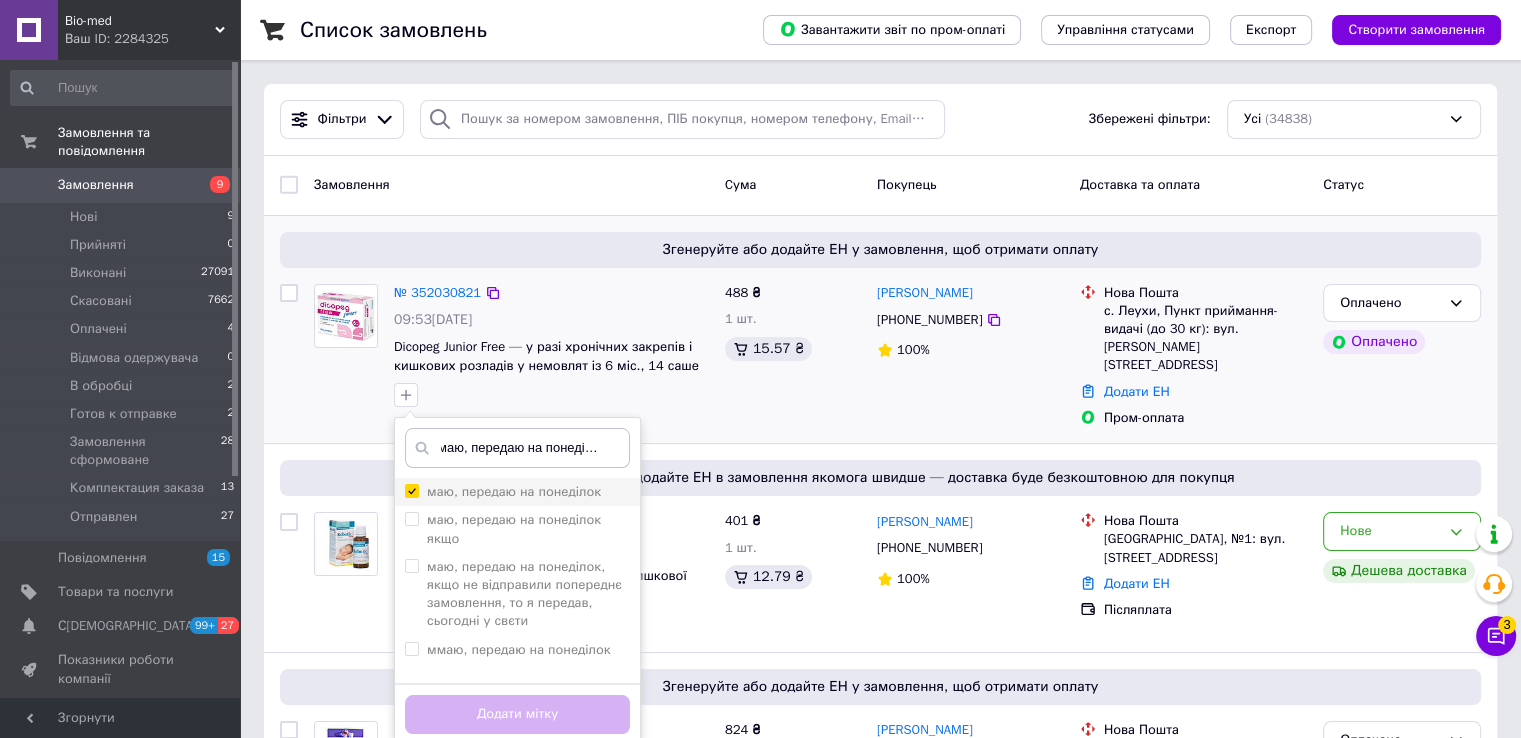 checkbox on "true" 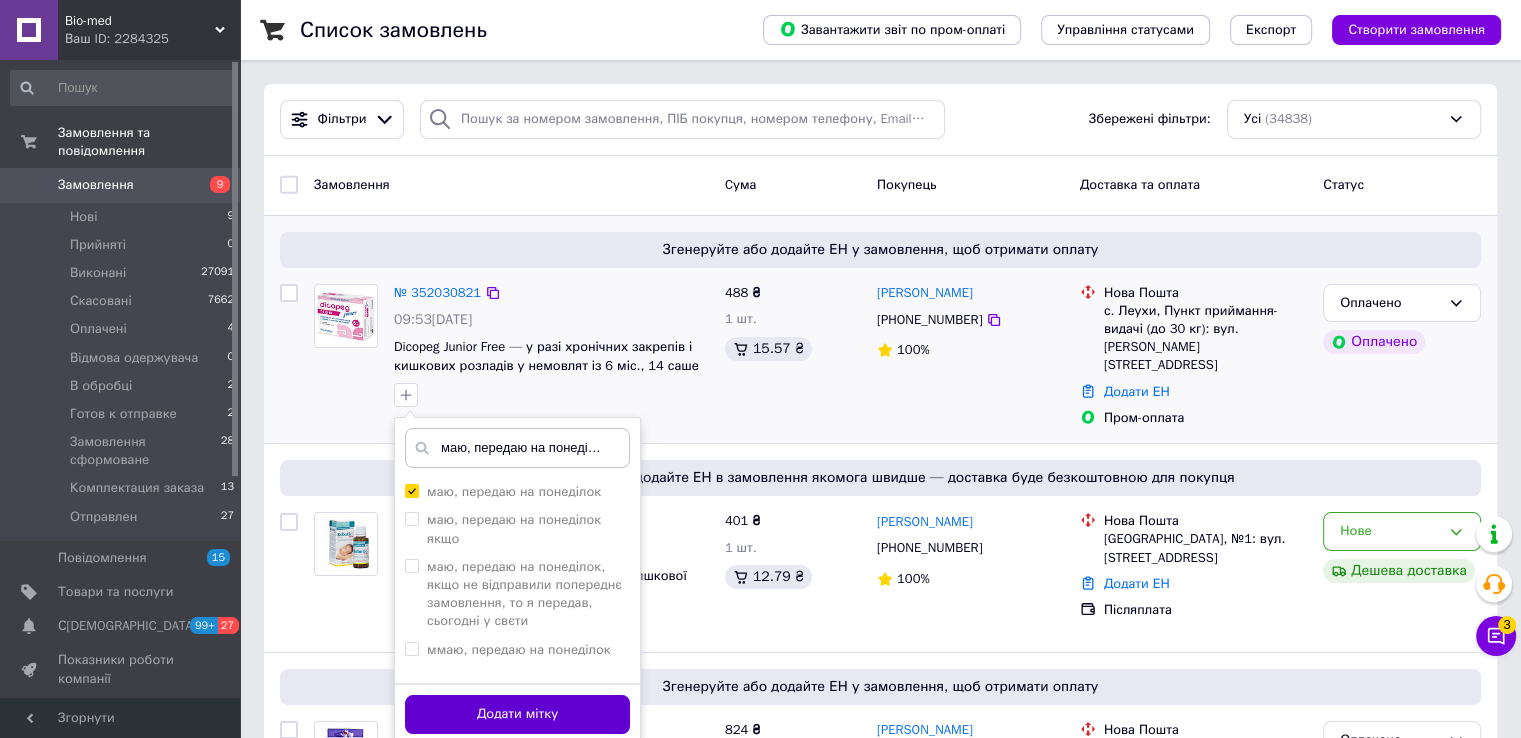 click on "Додати мітку" at bounding box center [517, 714] 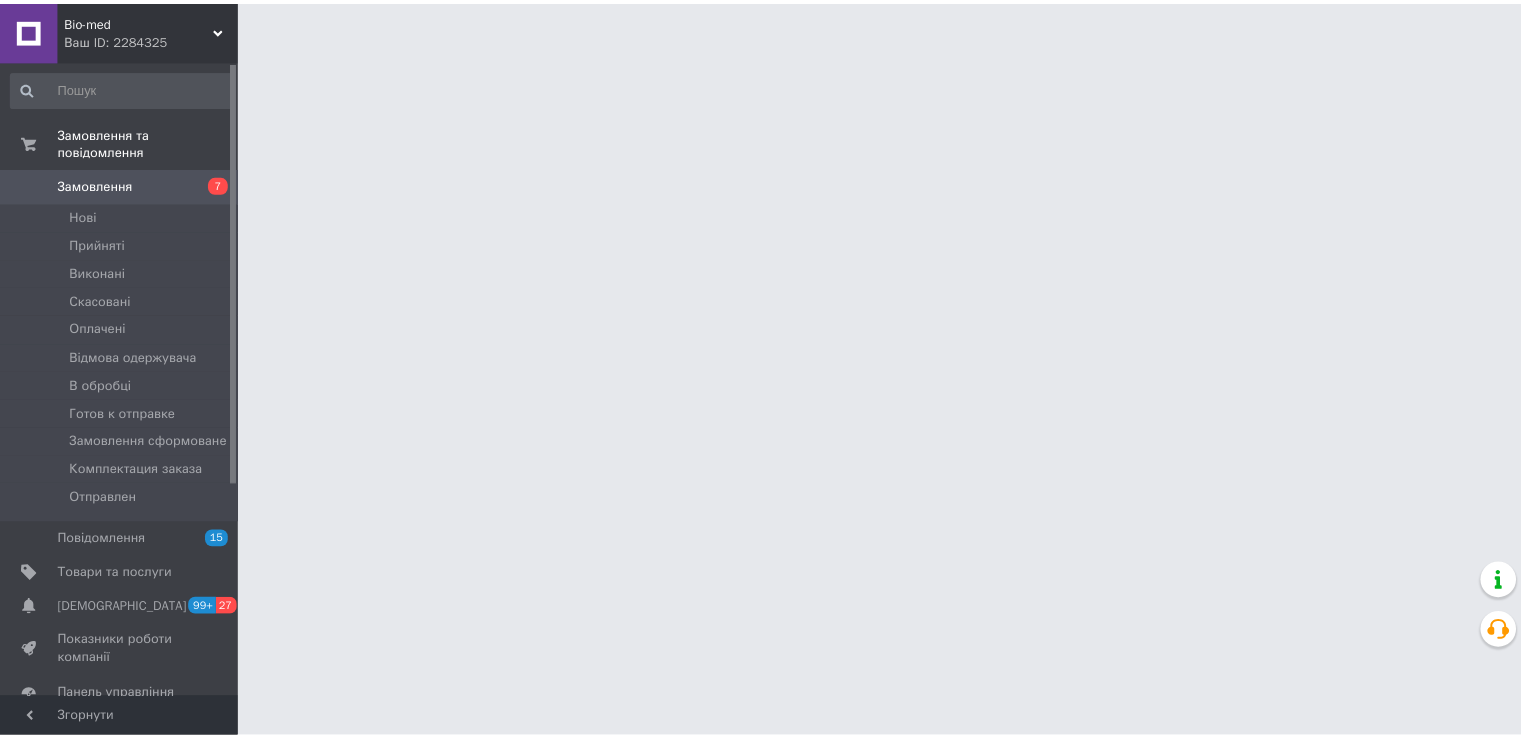 scroll, scrollTop: 0, scrollLeft: 0, axis: both 